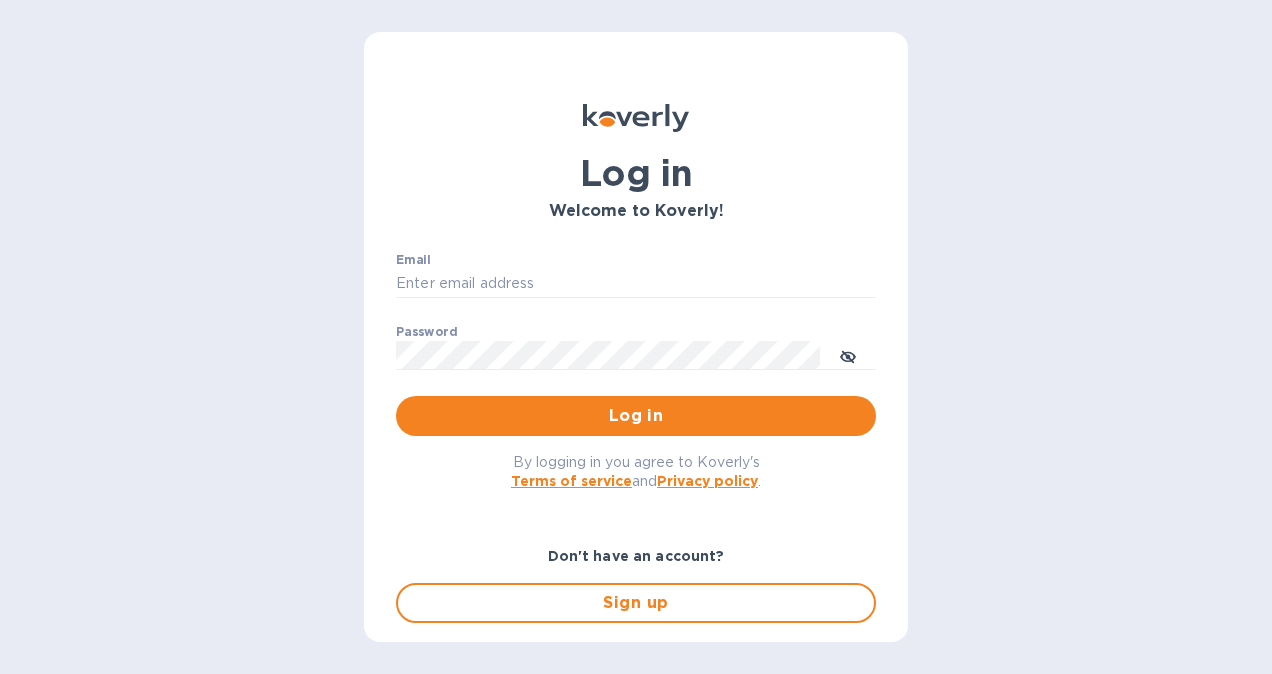 scroll, scrollTop: 0, scrollLeft: 0, axis: both 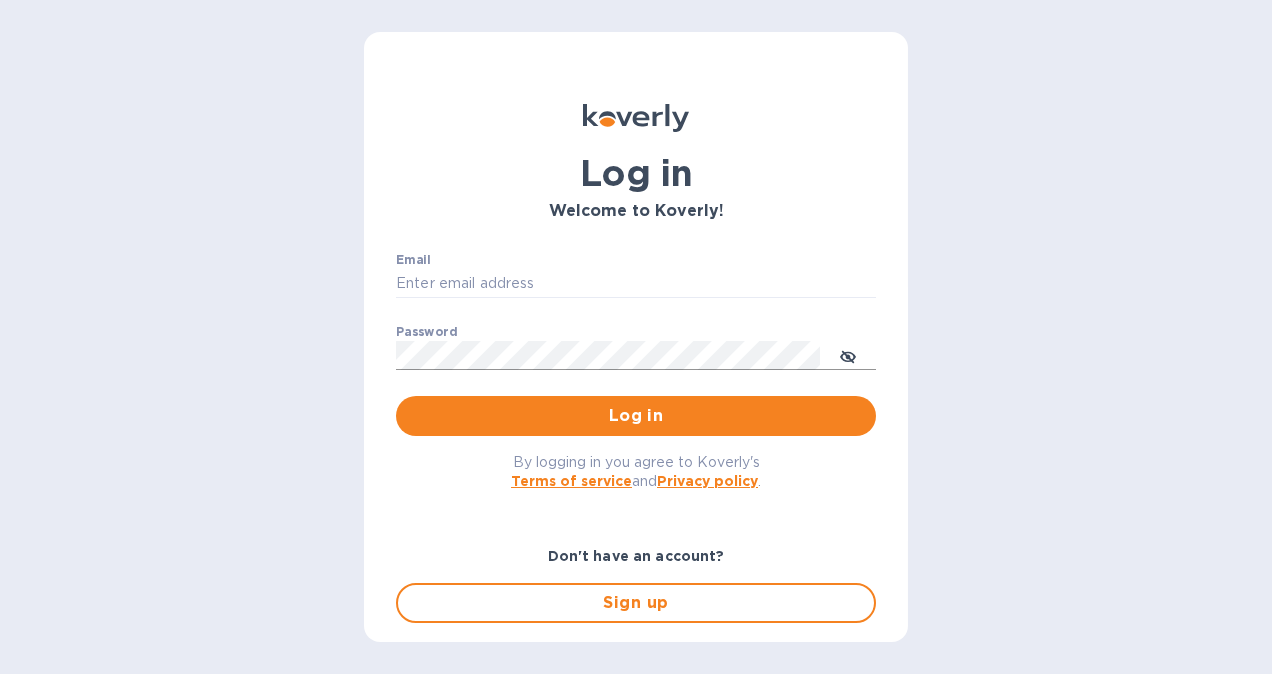 type on "[USERNAME]@example.com" 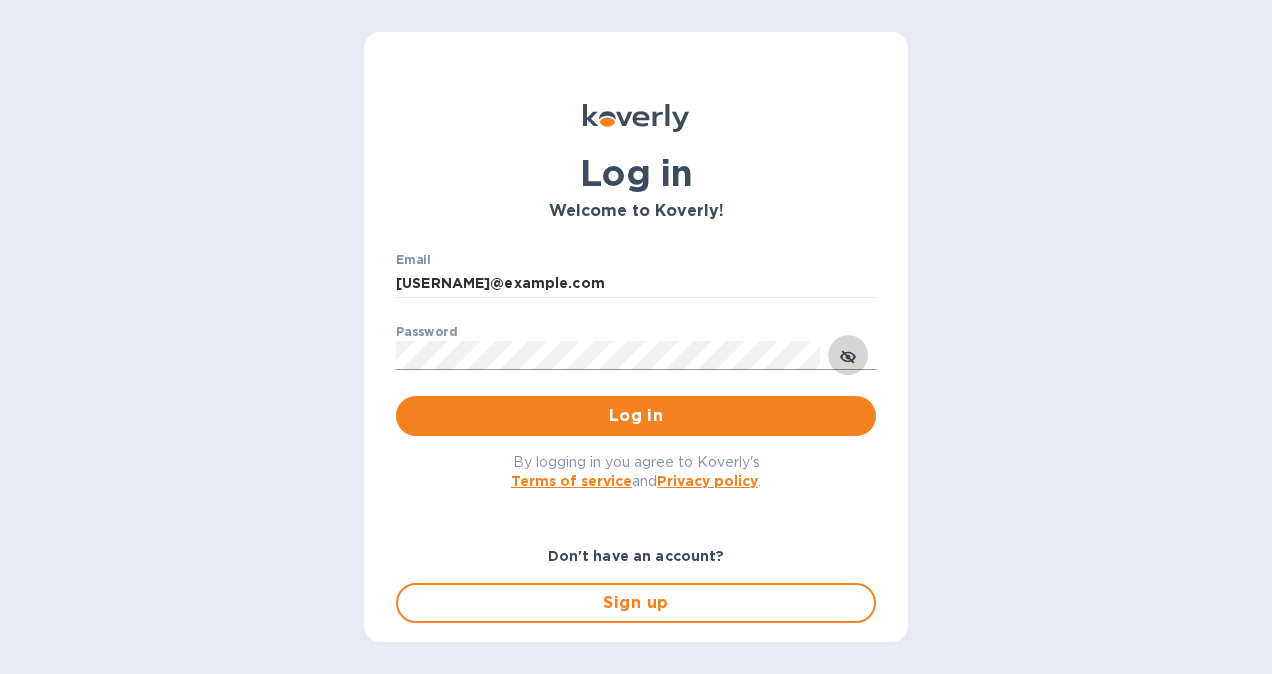 click 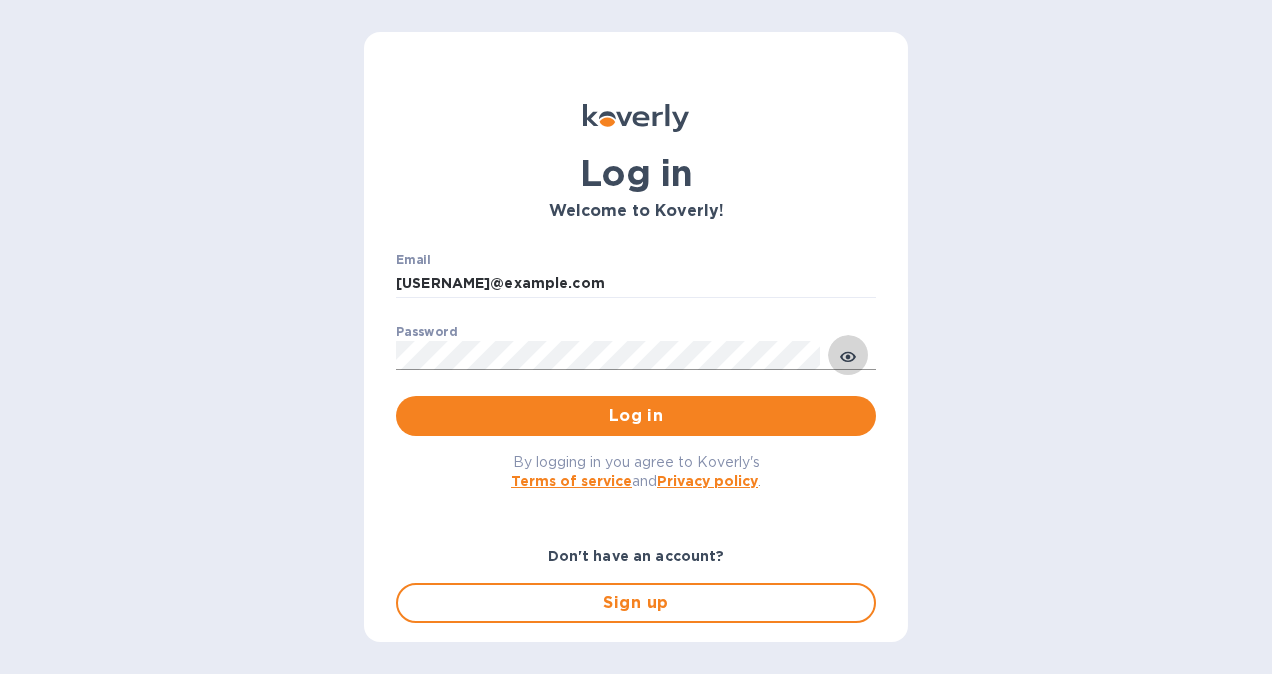 click 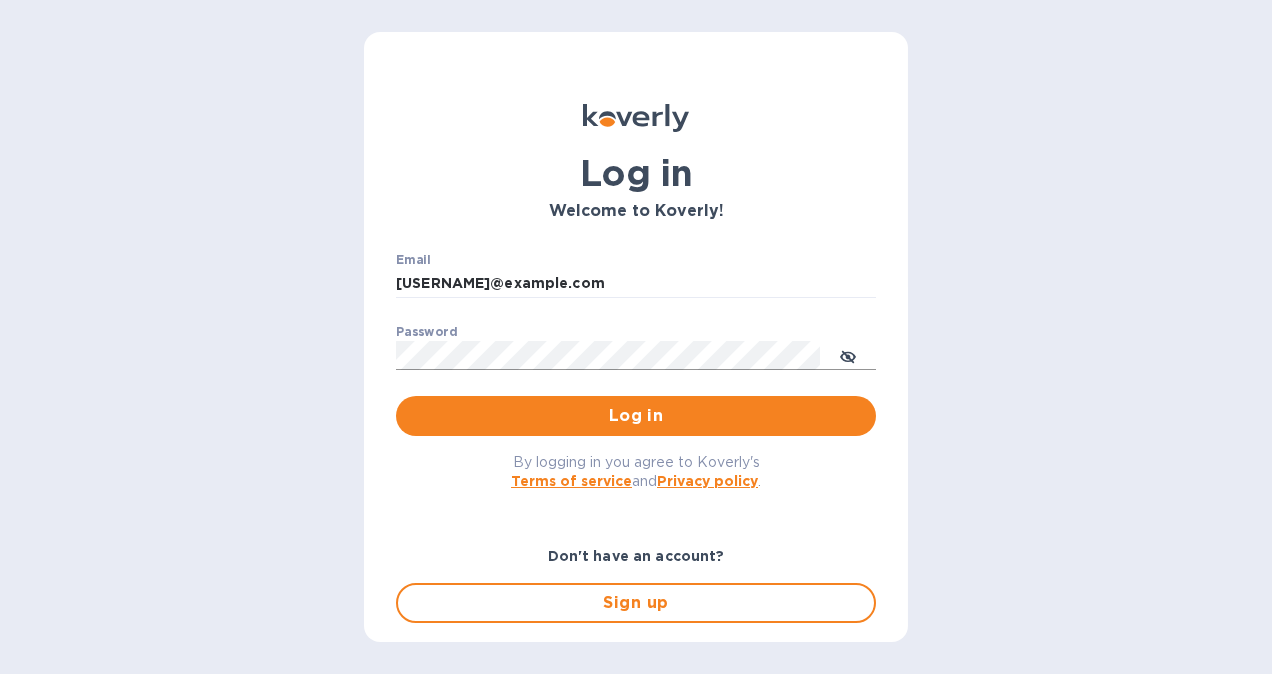 click 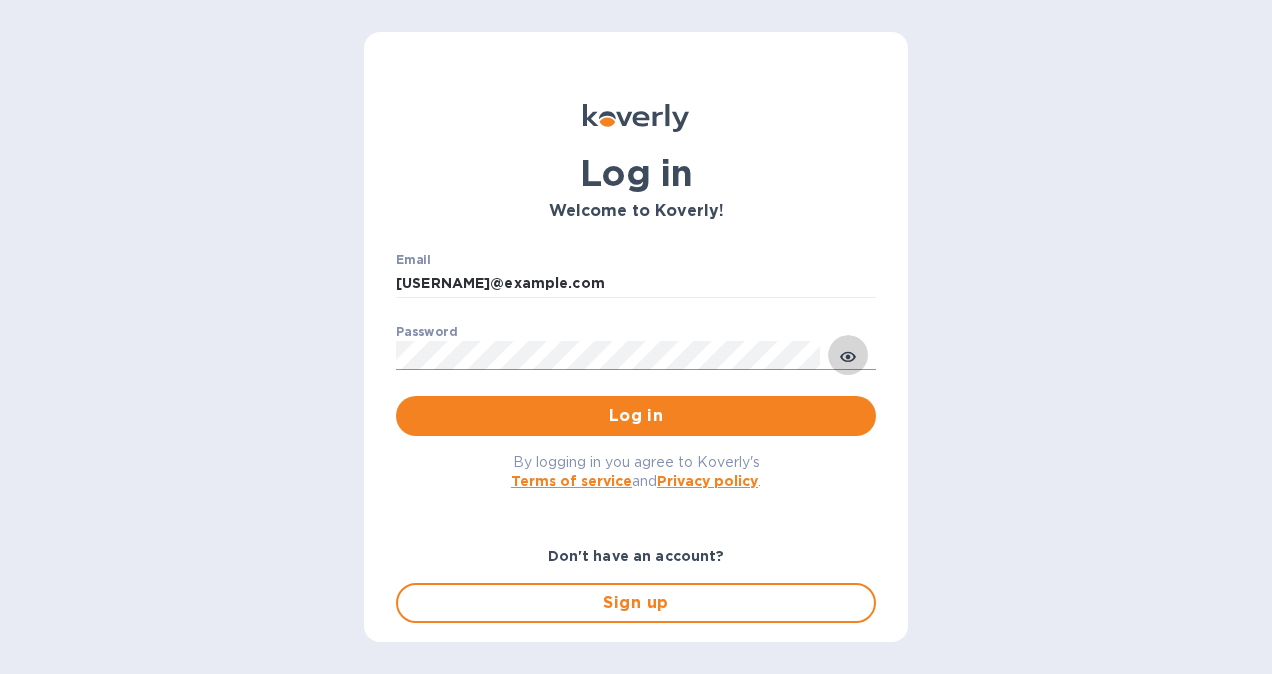 click 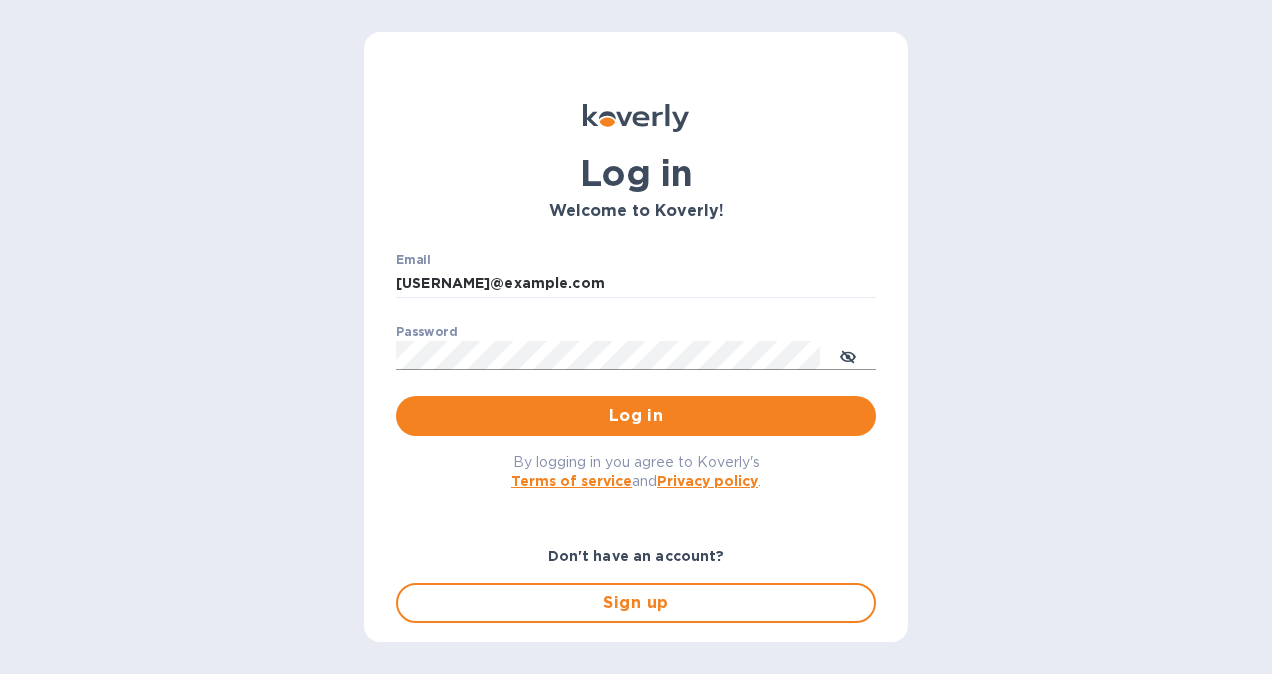 click at bounding box center (848, 355) 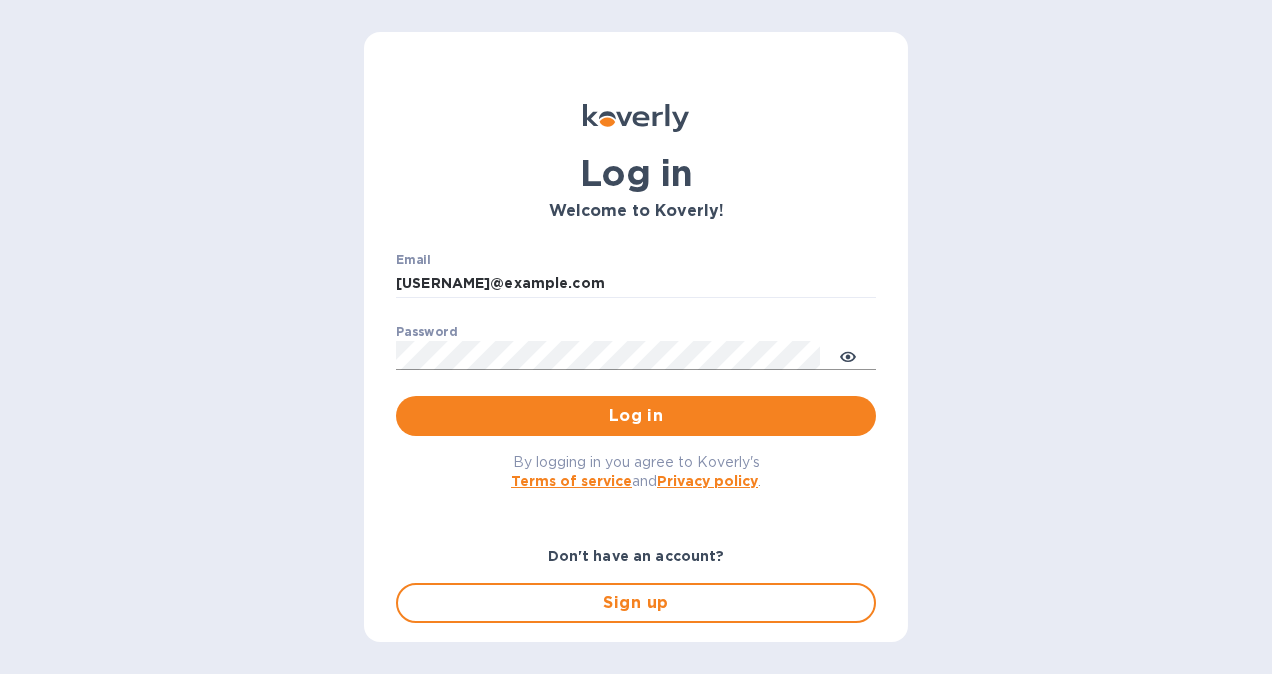 click at bounding box center [848, 355] 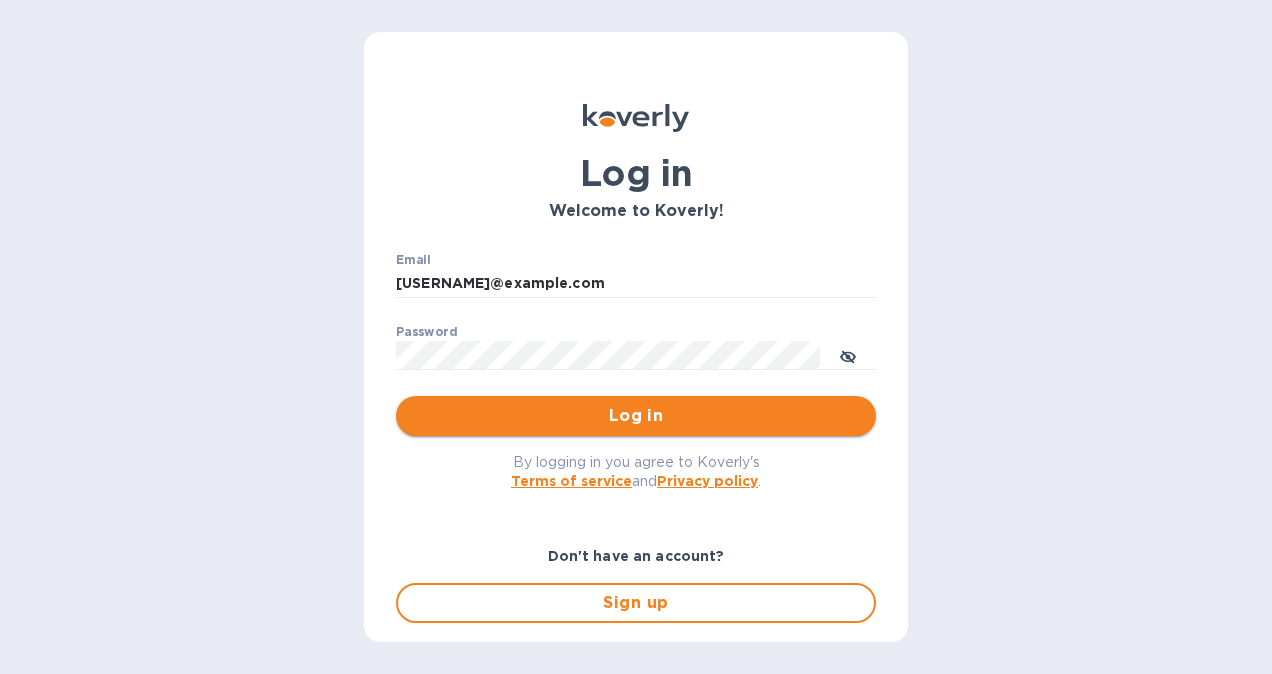 click on "Log in" at bounding box center [636, 416] 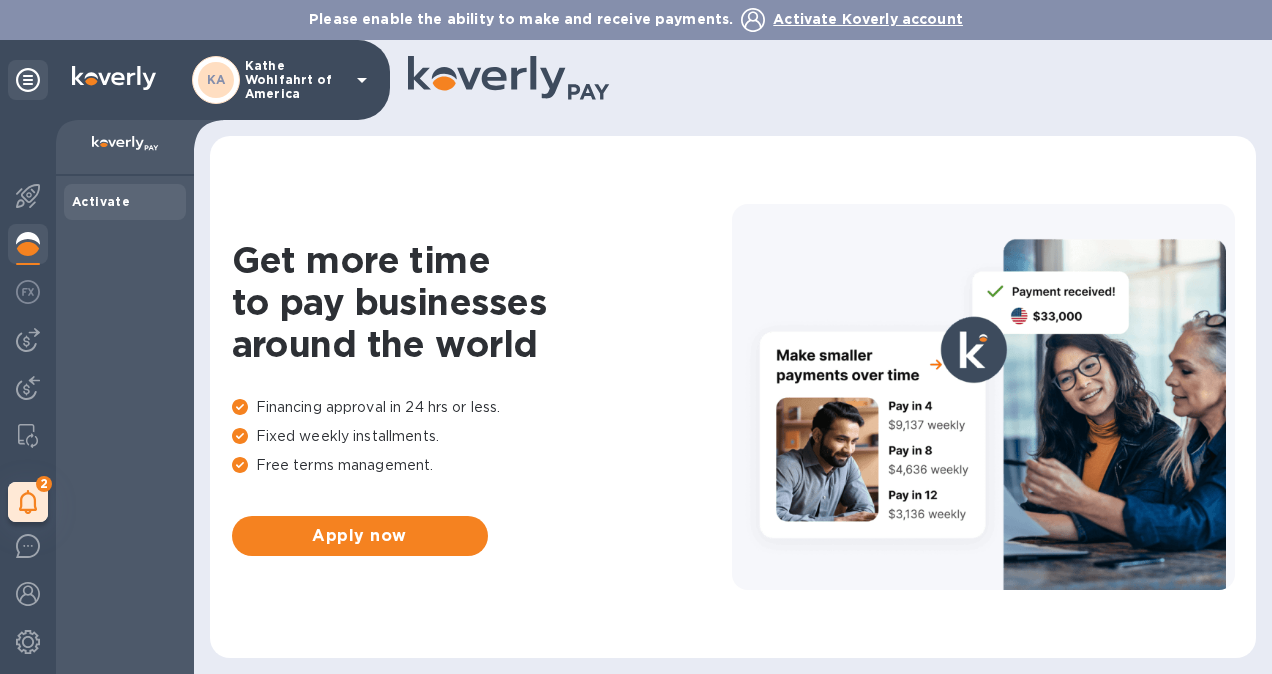 click on "Kathe Wohlfahrt of America" at bounding box center [295, 80] 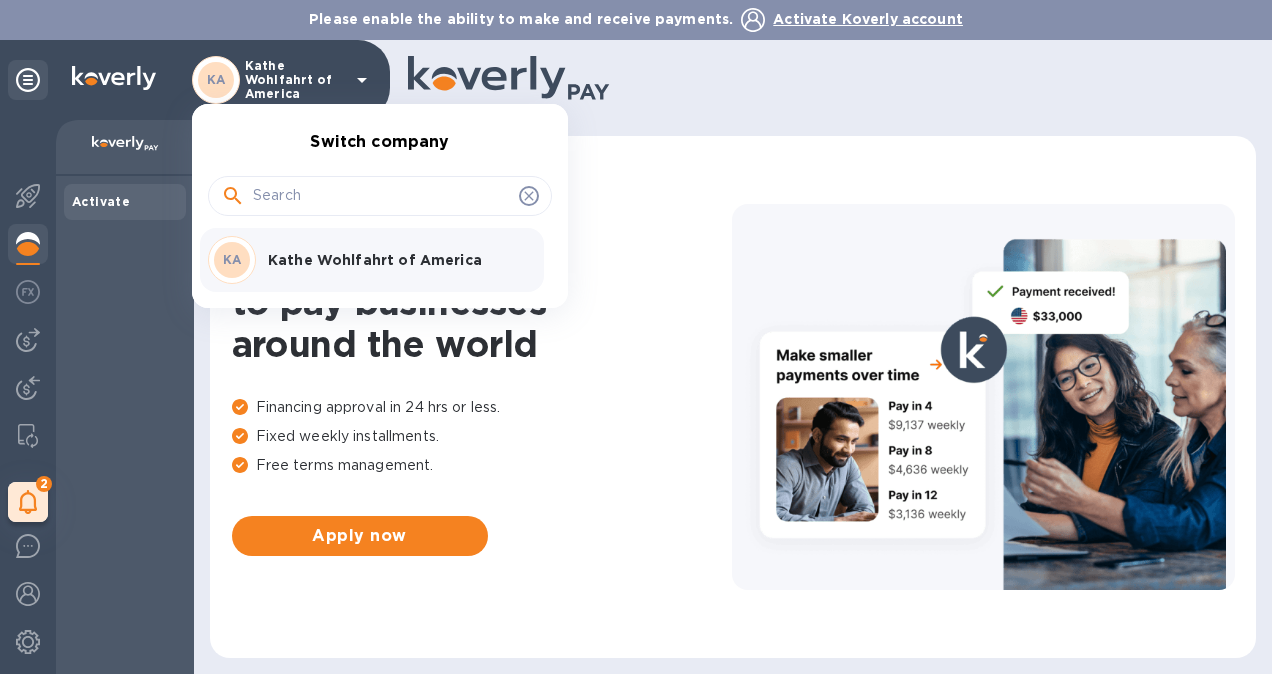 click at bounding box center [636, 337] 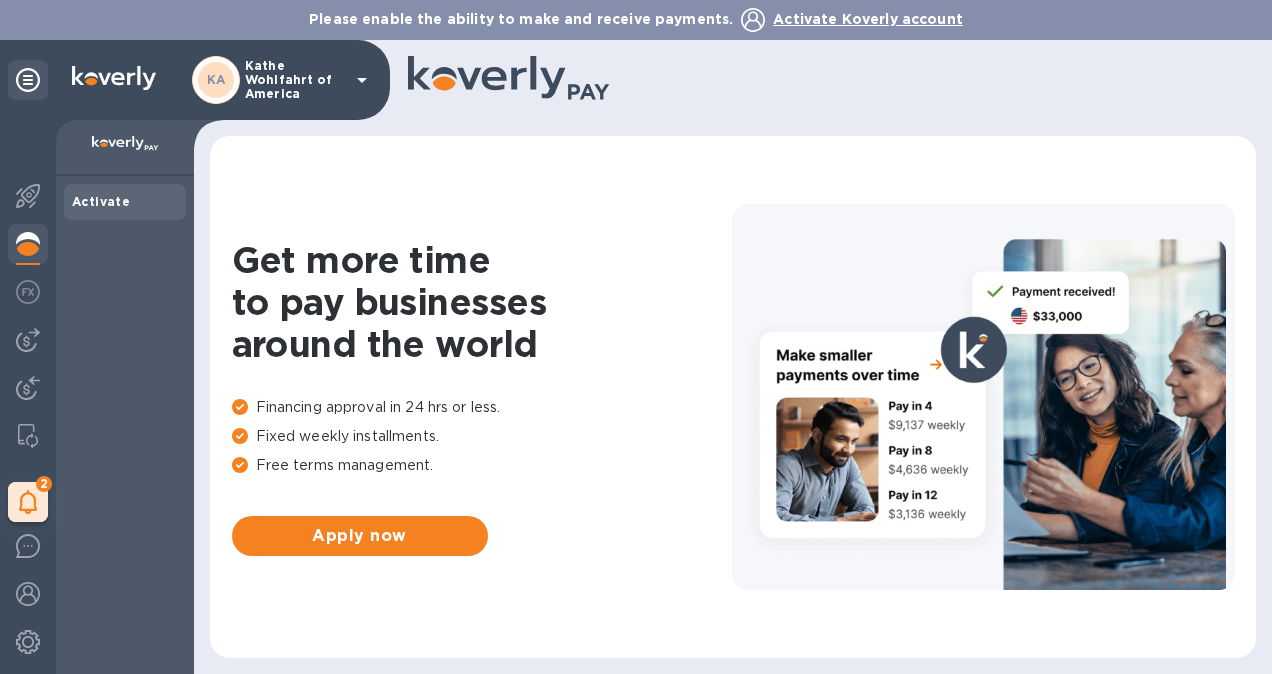 click on "Kathe Wohlfahrt of America" at bounding box center (295, 80) 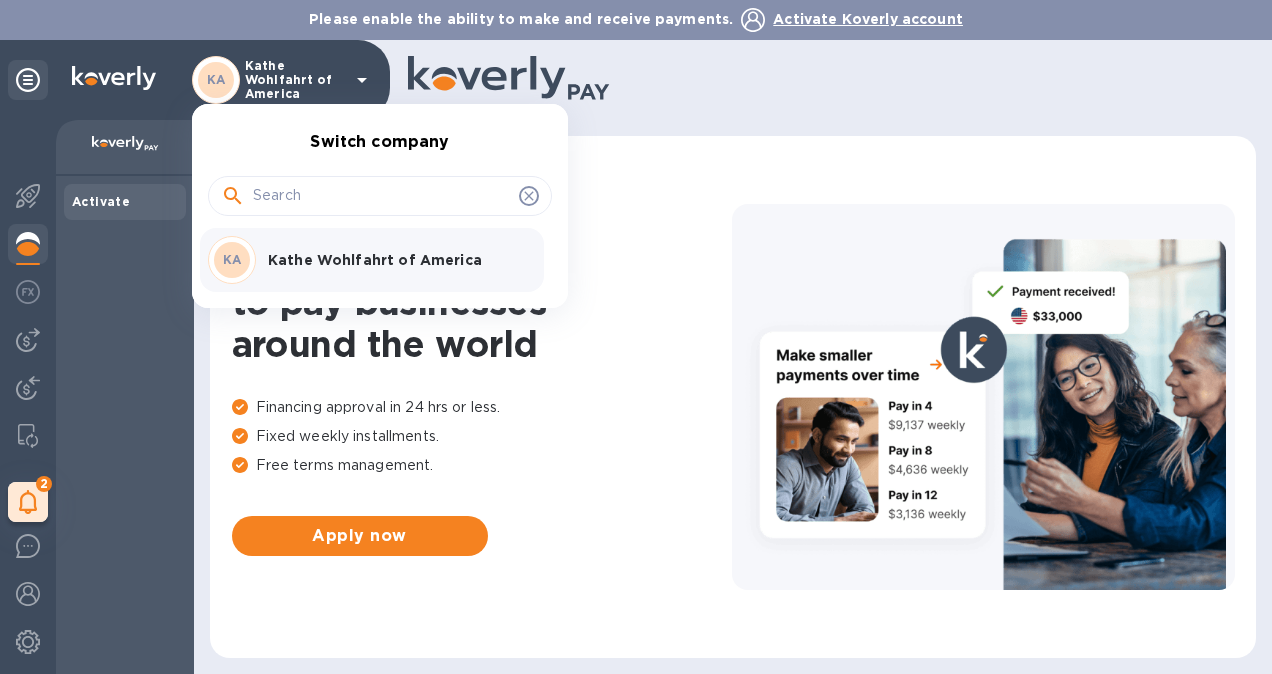 click at bounding box center (636, 337) 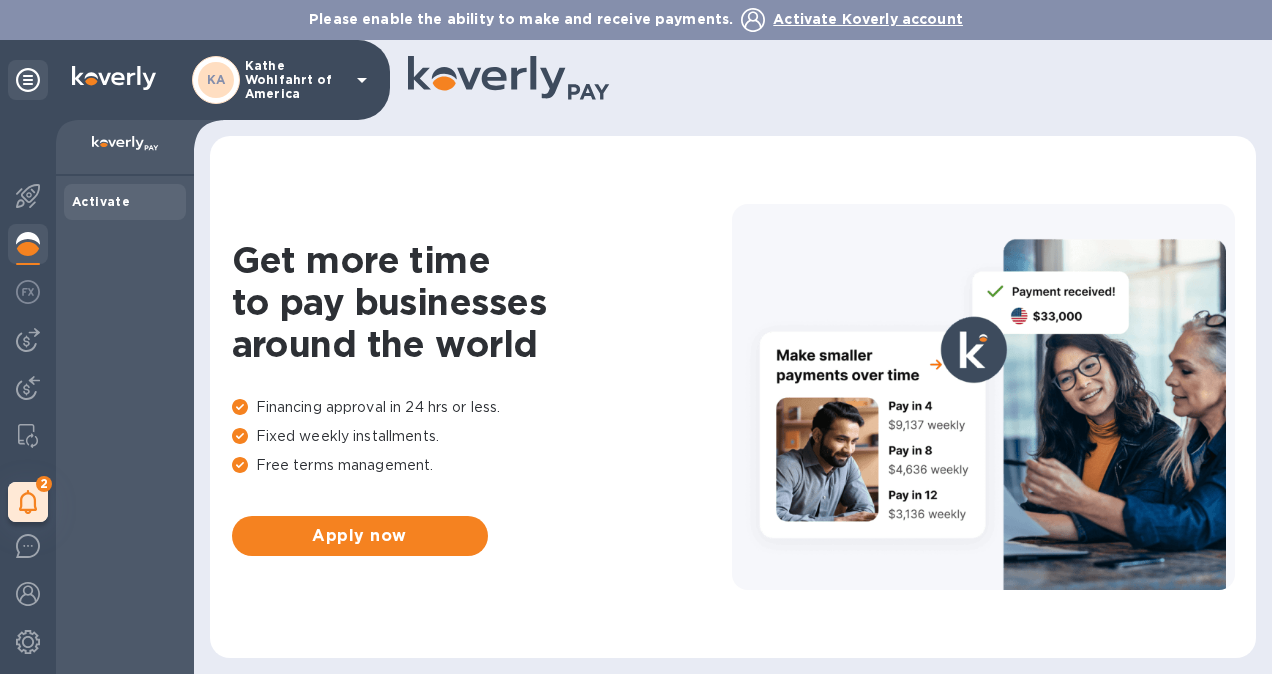 click on "Kathe Wohlfahrt of America" at bounding box center [295, 80] 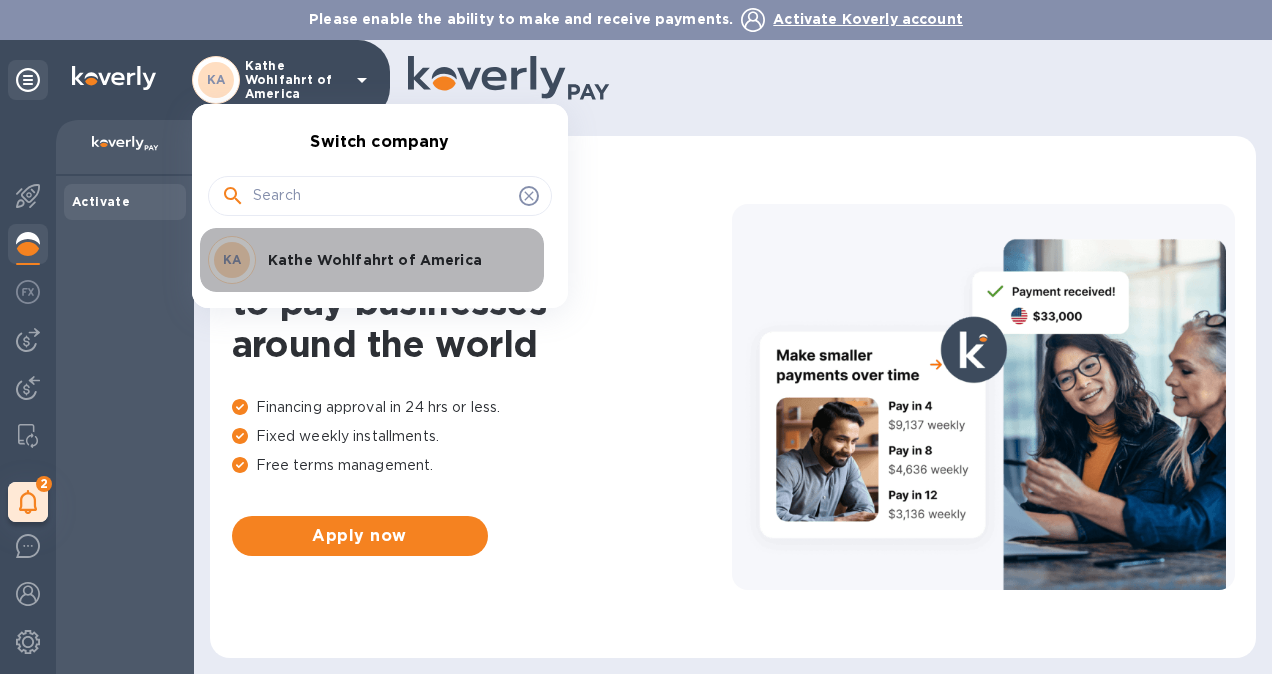 click on "Kathe Wohlfahrt of America" at bounding box center [394, 260] 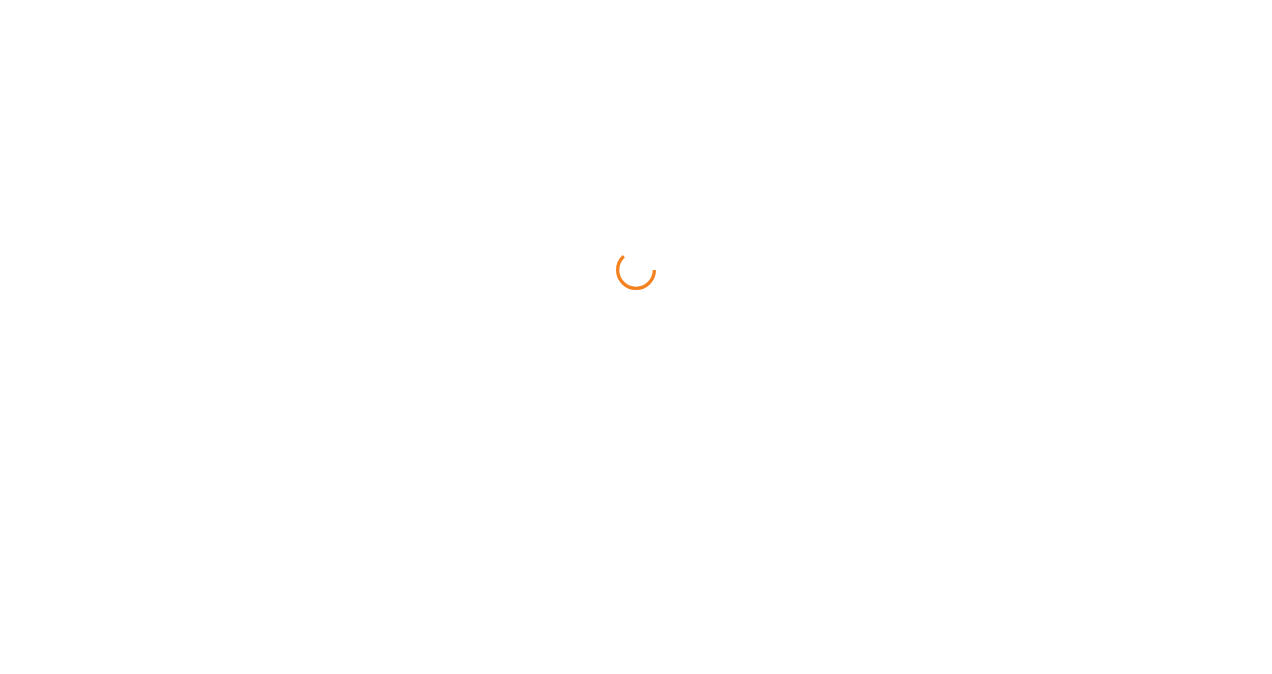 scroll, scrollTop: 0, scrollLeft: 0, axis: both 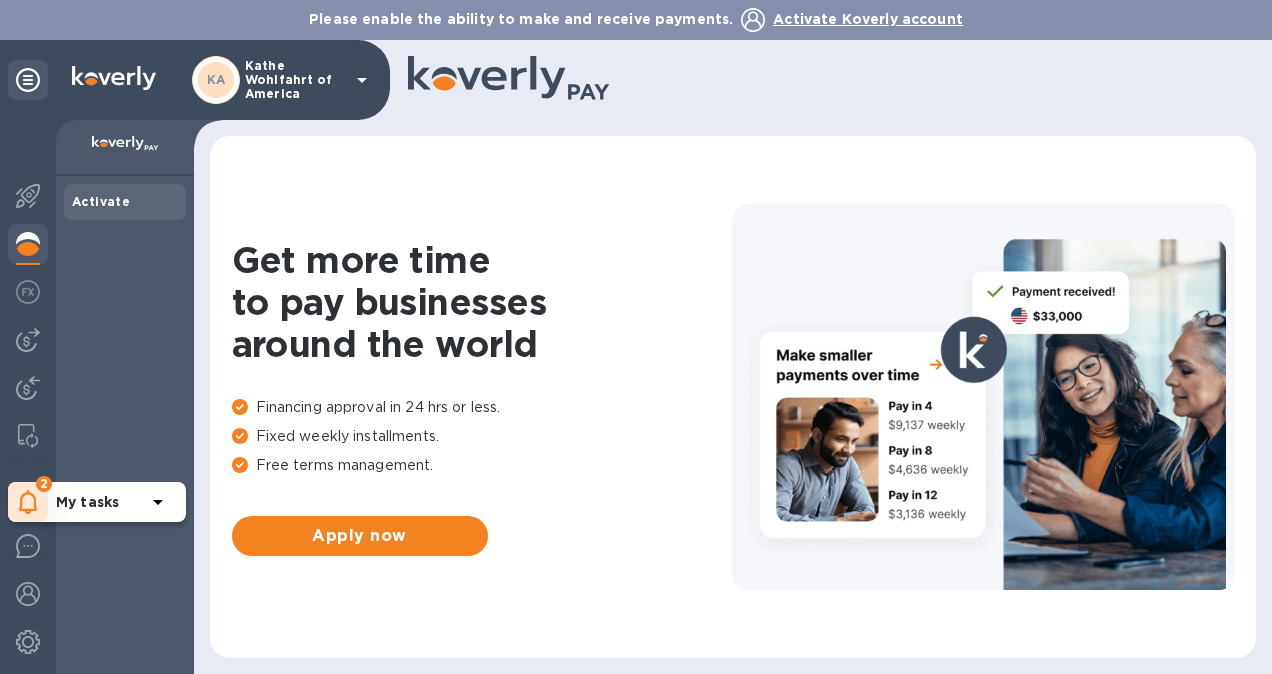 click 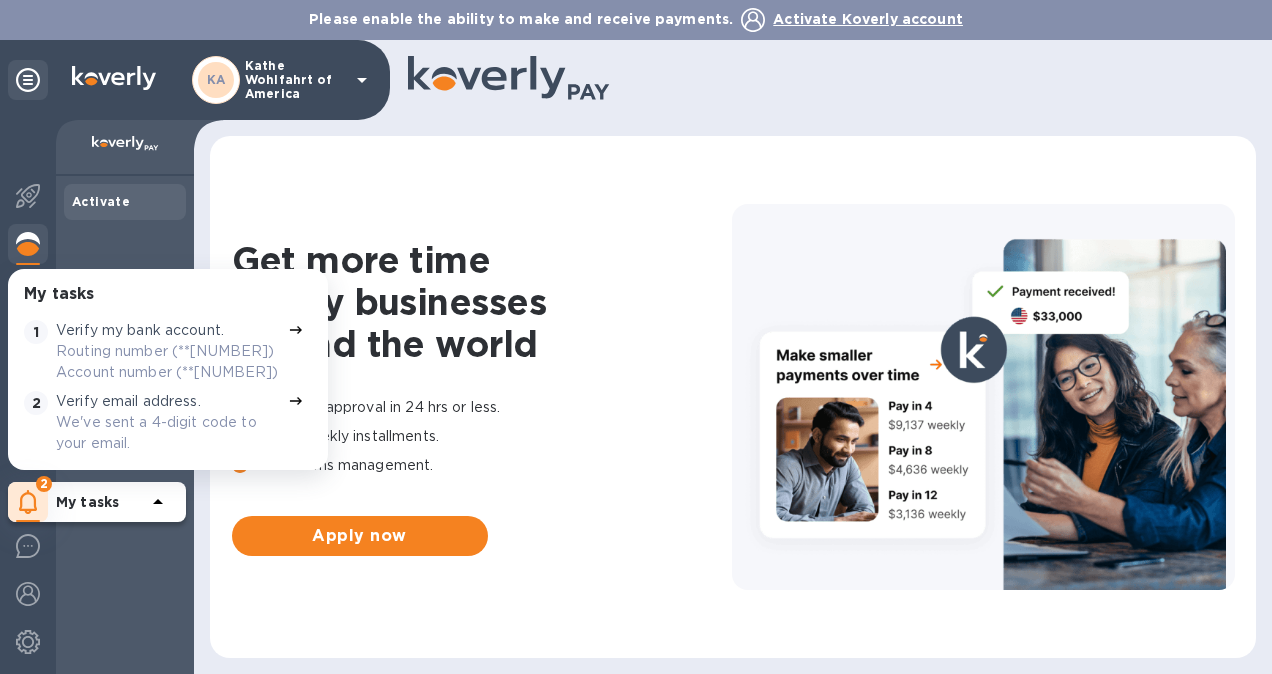 click at bounding box center (28, 244) 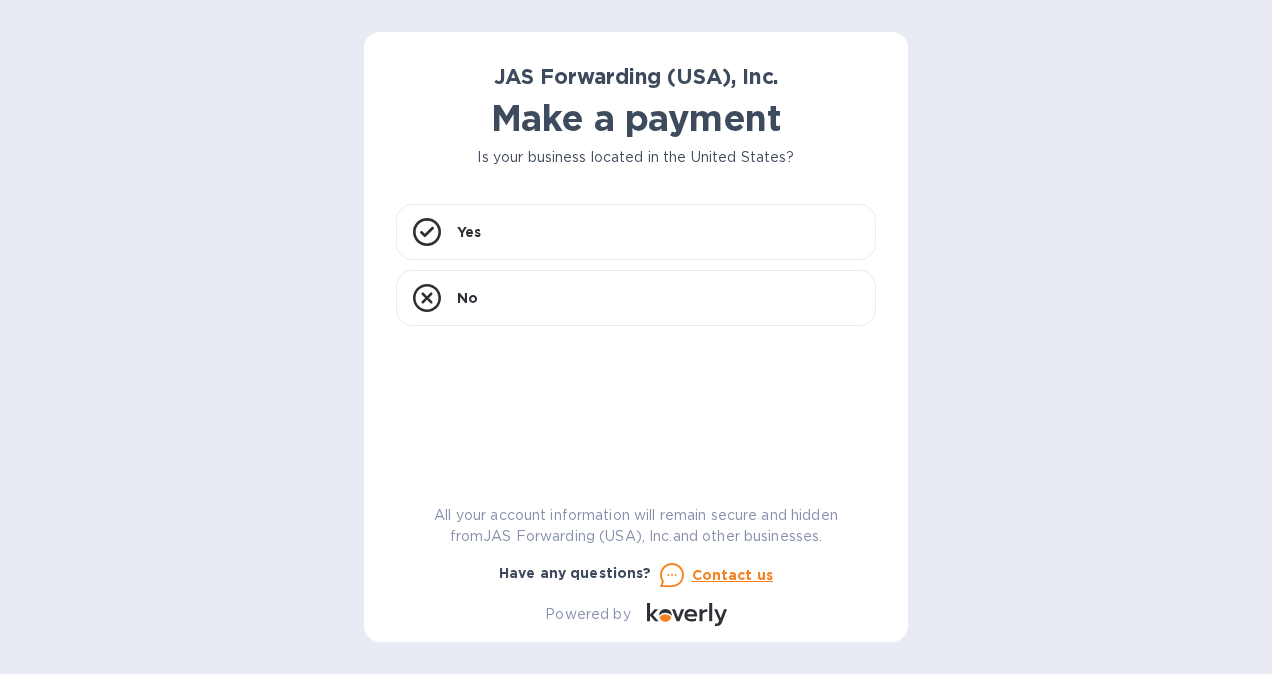 scroll, scrollTop: 0, scrollLeft: 0, axis: both 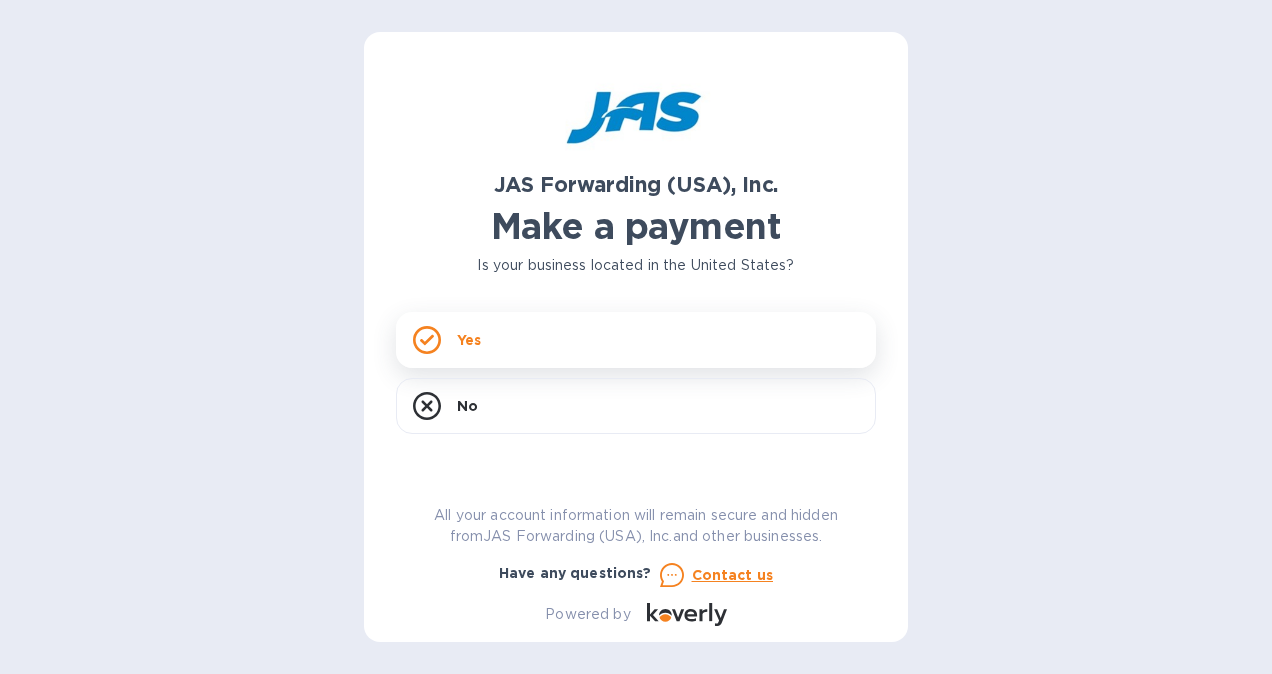click on "Yes" at bounding box center (636, 340) 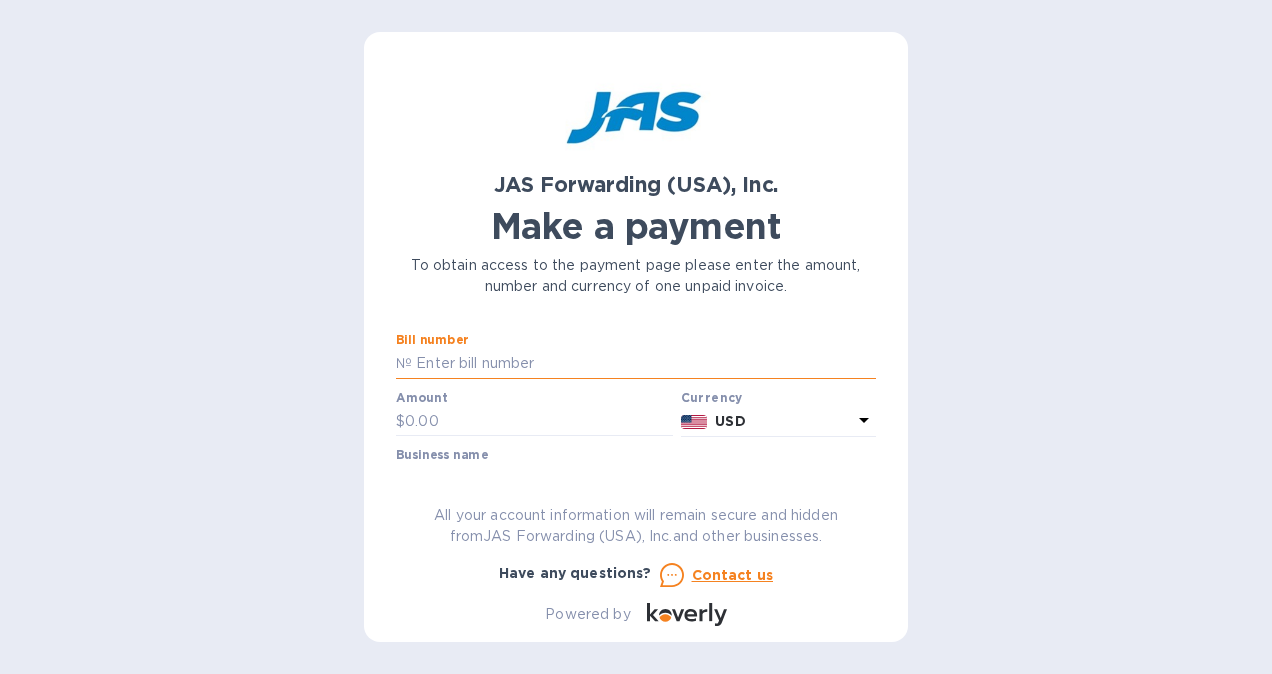 click at bounding box center (644, 364) 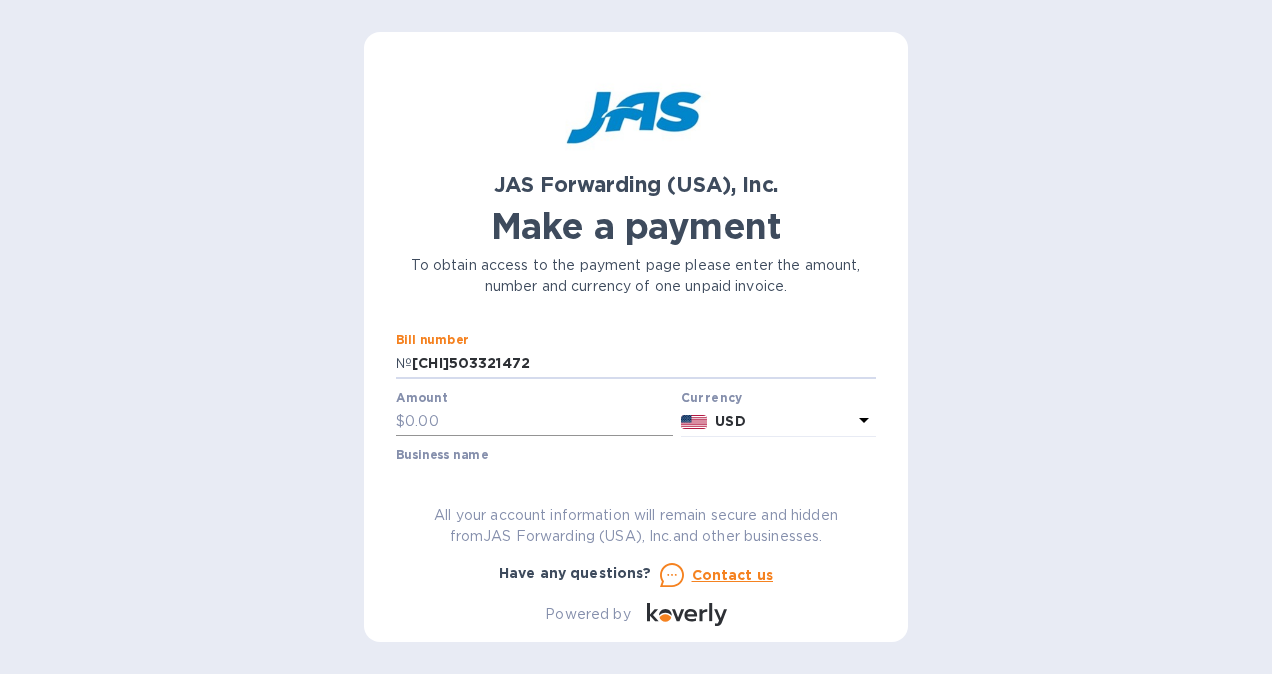 type on "[CHI]503321472" 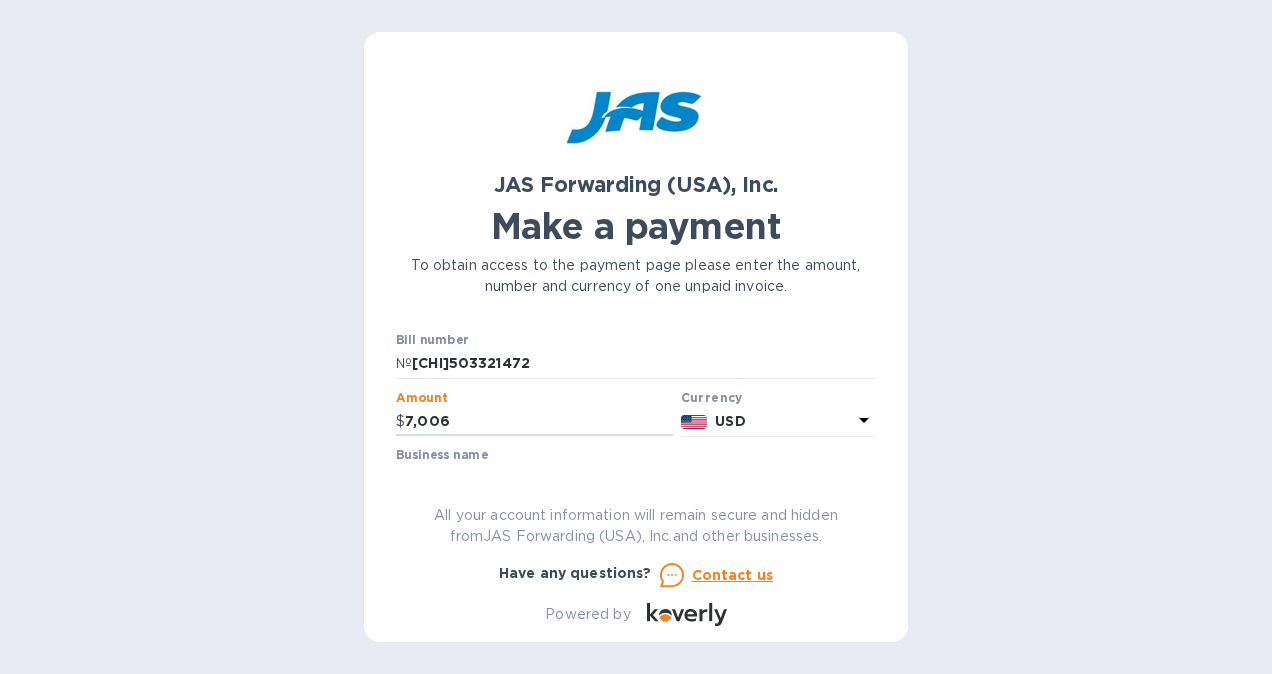 type on "7,006" 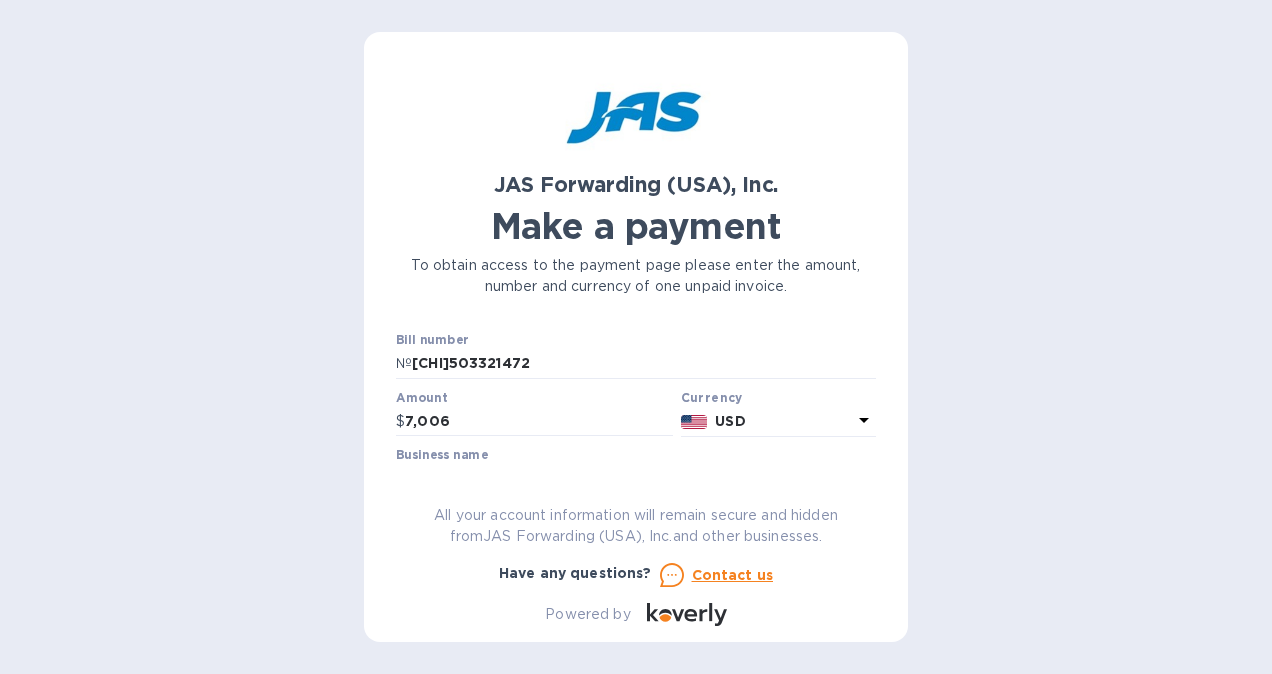 click on "Business name" at bounding box center [636, 471] 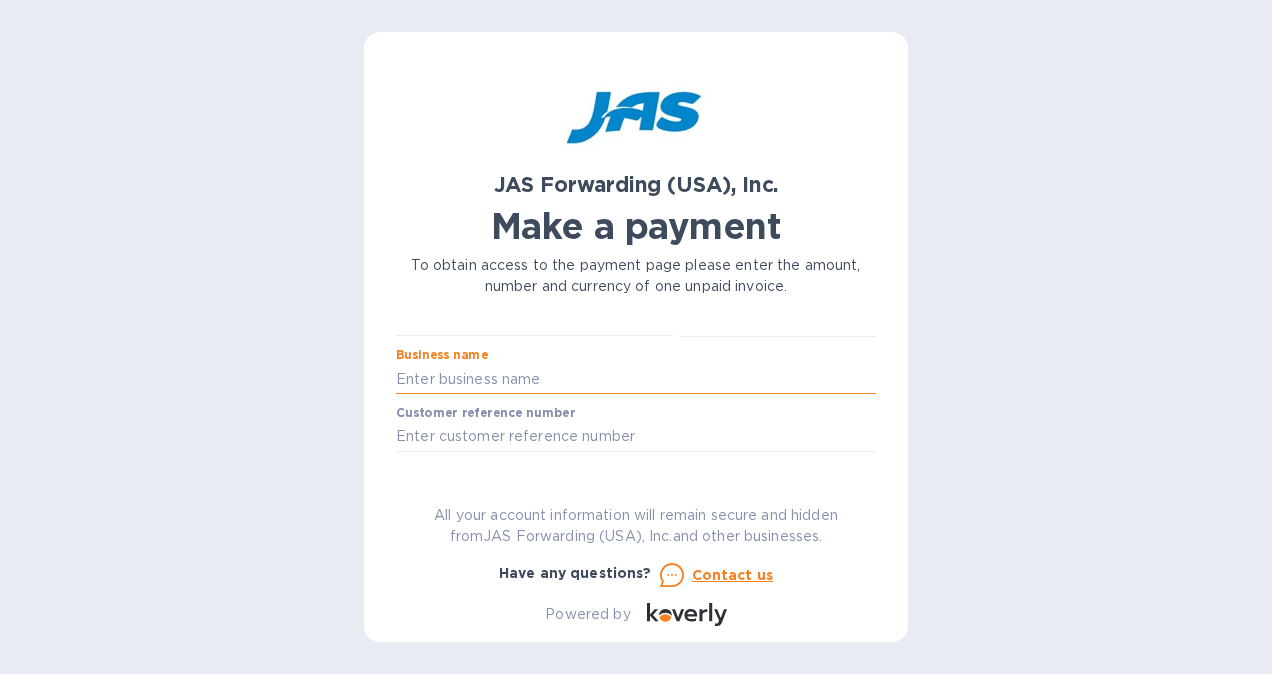 click at bounding box center [636, 379] 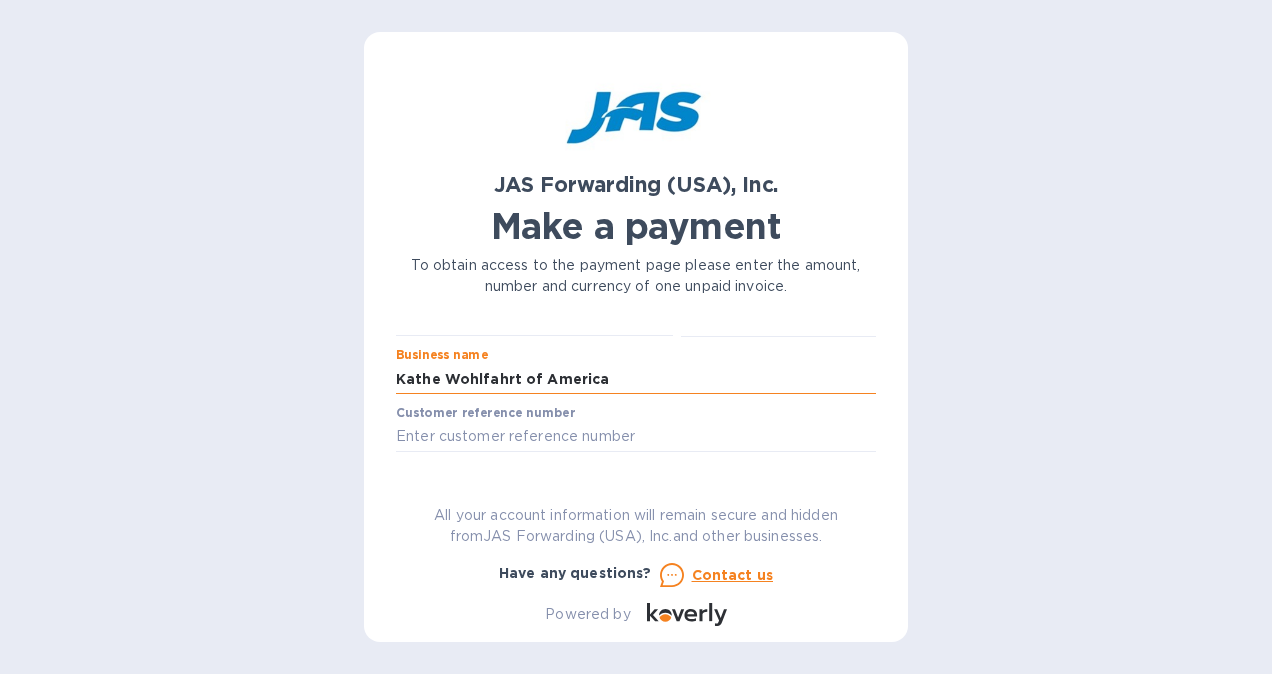 type on "KATHWOHWTE" 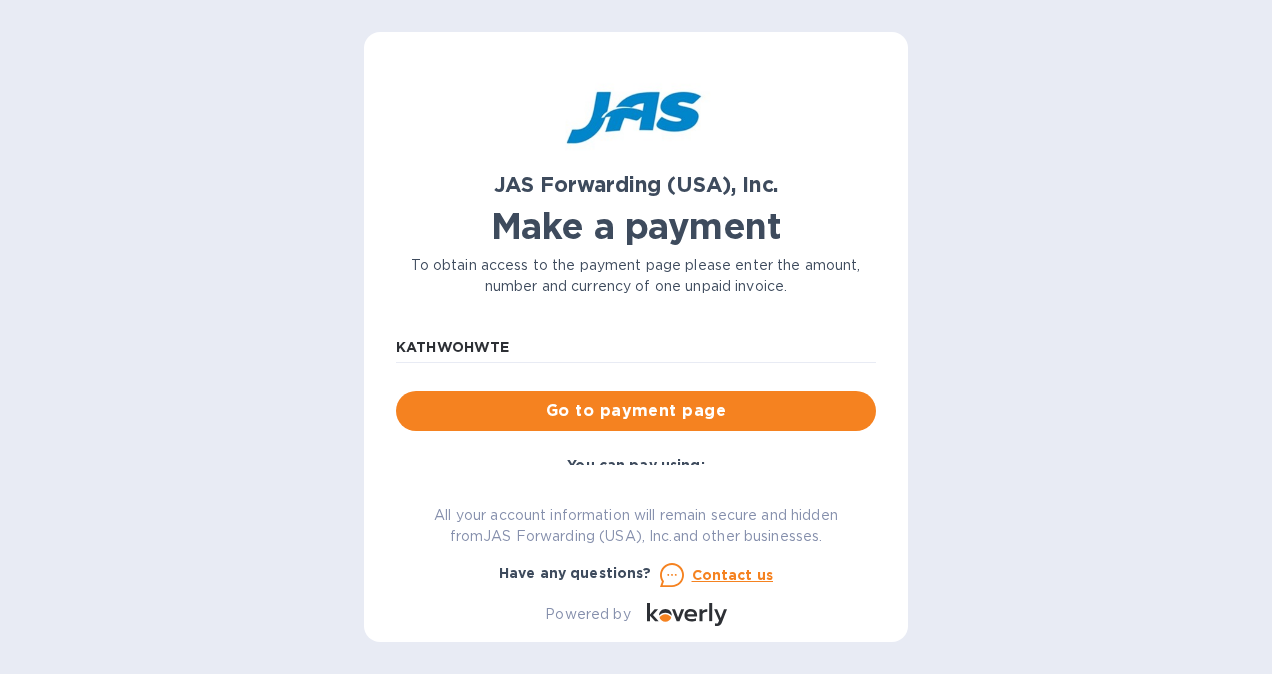 scroll, scrollTop: 159, scrollLeft: 0, axis: vertical 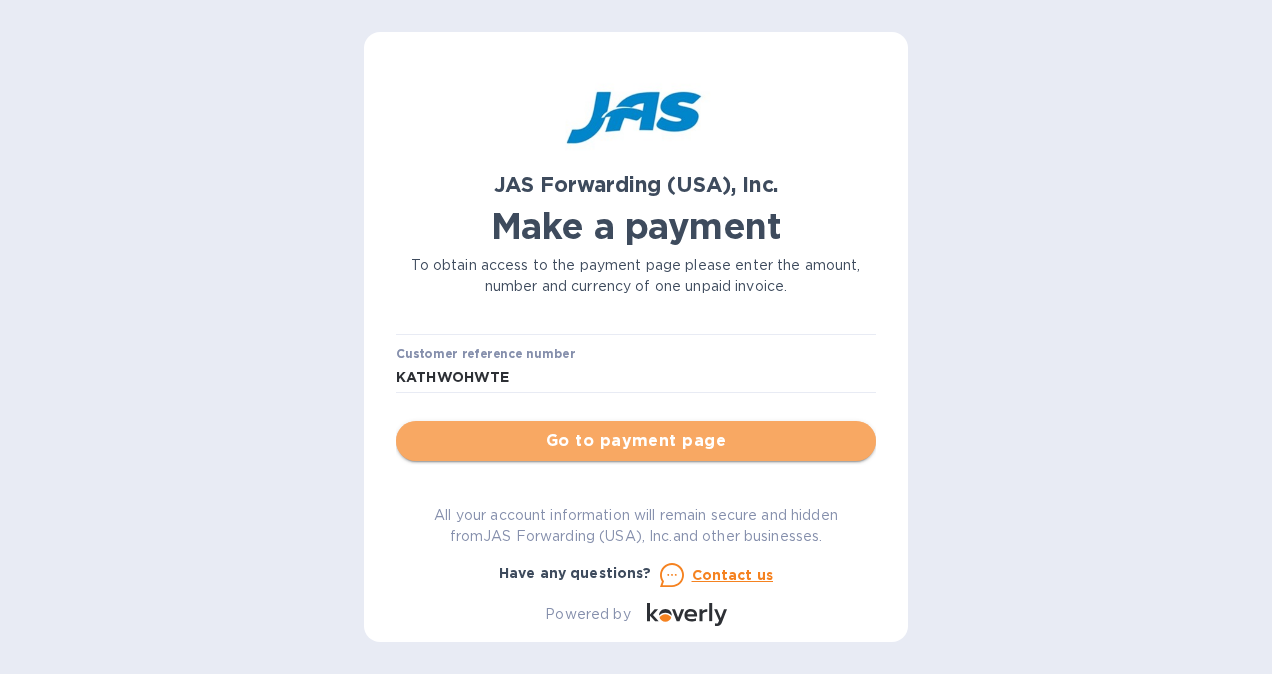 click on "Go to payment page" at bounding box center (636, 441) 